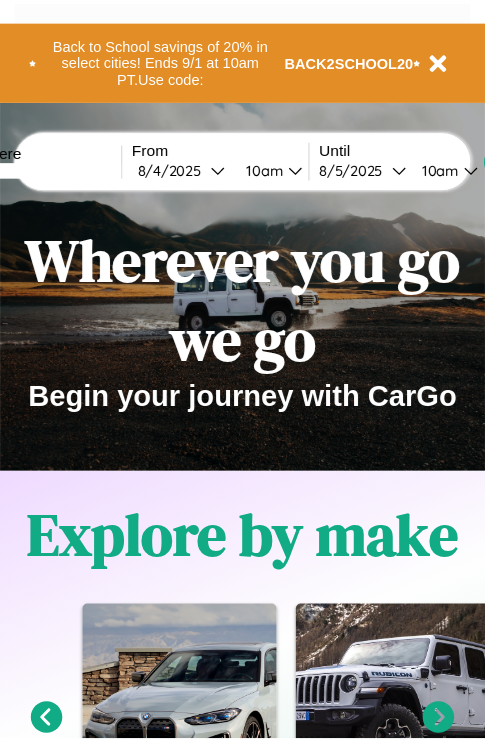 scroll, scrollTop: 0, scrollLeft: 0, axis: both 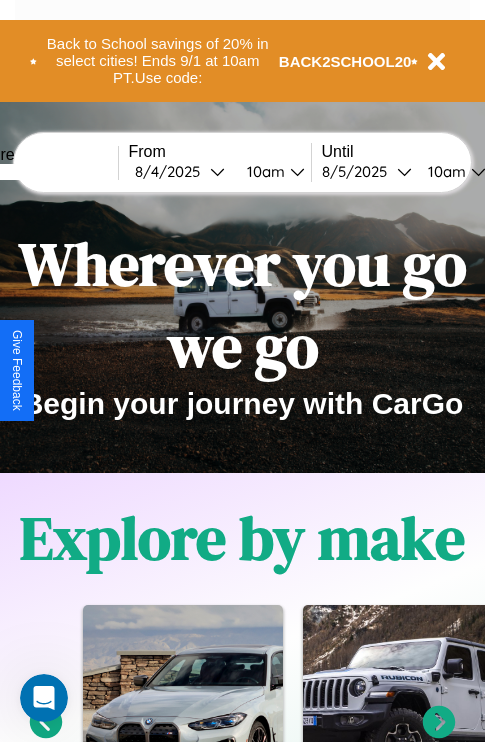 click at bounding box center (43, 172) 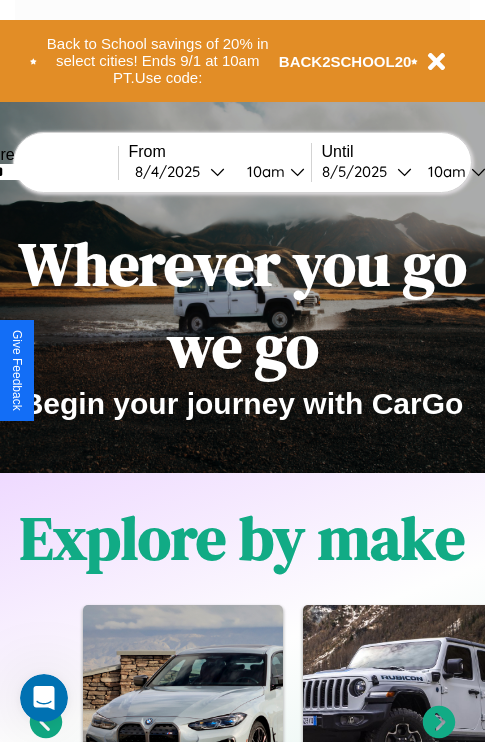 type on "******" 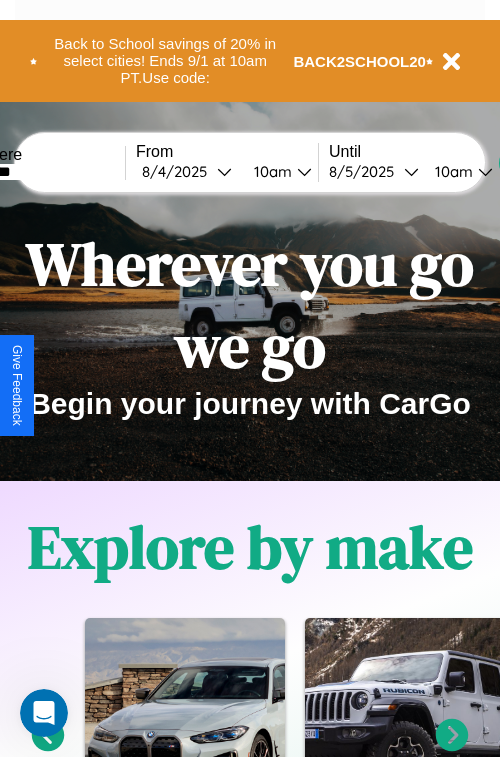 select on "*" 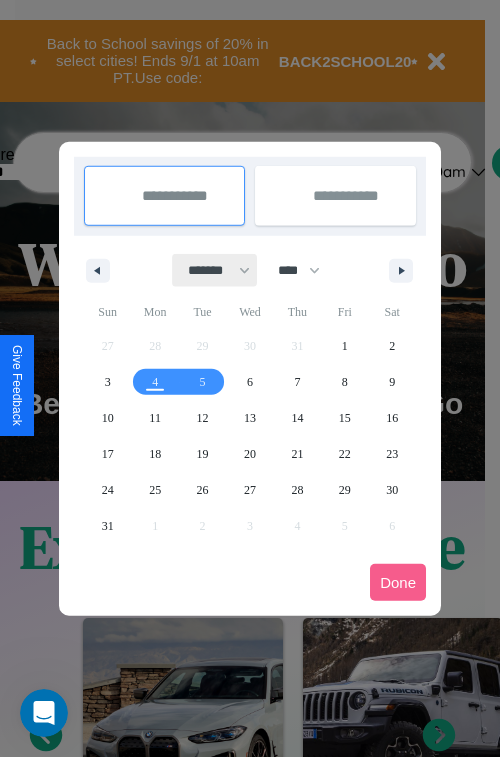 click on "******* ******** ***** ***** *** **** **** ****** ********* ******* ******** ********" at bounding box center [215, 270] 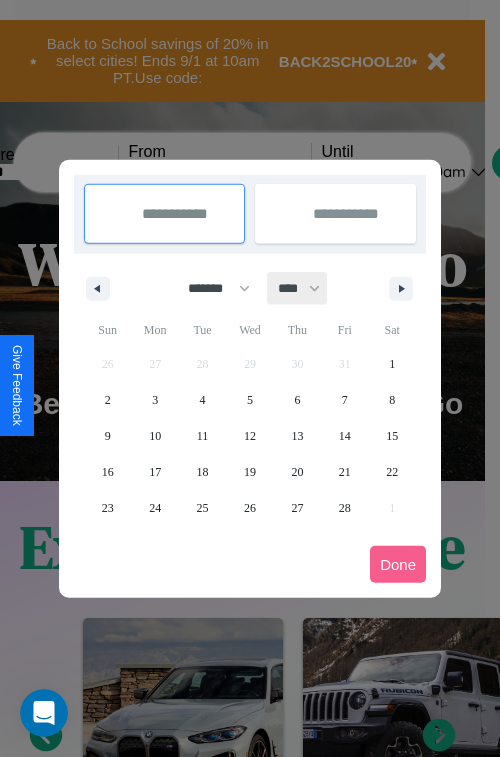 click on "**** **** **** **** **** **** **** **** **** **** **** **** **** **** **** **** **** **** **** **** **** **** **** **** **** **** **** **** **** **** **** **** **** **** **** **** **** **** **** **** **** **** **** **** **** **** **** **** **** **** **** **** **** **** **** **** **** **** **** **** **** **** **** **** **** **** **** **** **** **** **** **** **** **** **** **** **** **** **** **** **** **** **** **** **** **** **** **** **** **** **** **** **** **** **** **** **** **** **** **** **** **** **** **** **** **** **** **** **** **** **** **** **** **** **** **** **** **** **** **** ****" at bounding box center (298, 288) 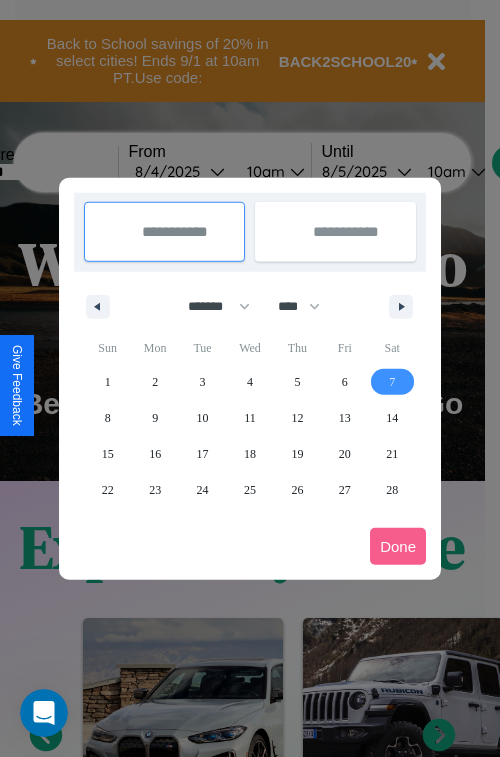 click on "7" at bounding box center (392, 382) 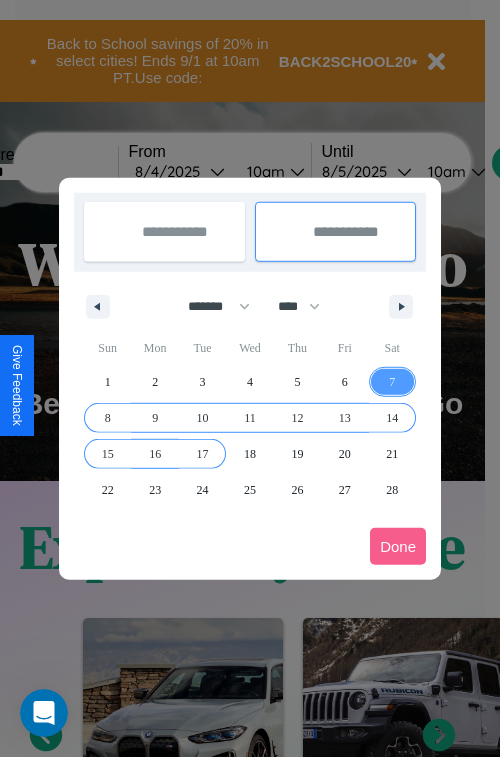 click on "17" at bounding box center (203, 454) 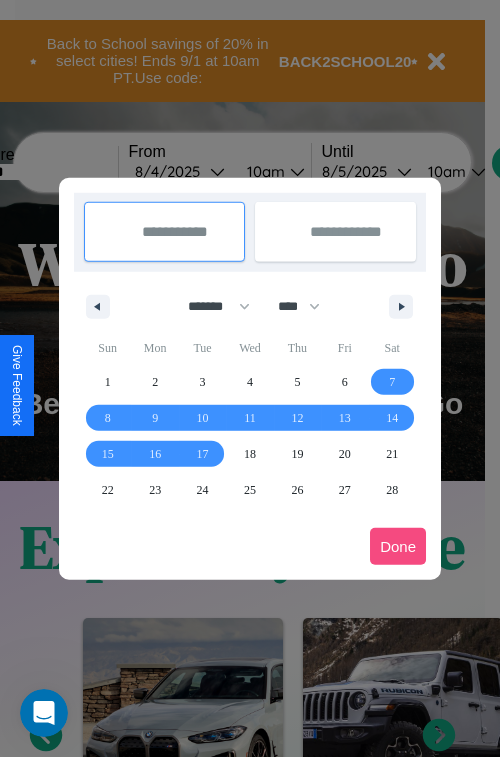 click on "Done" at bounding box center (398, 546) 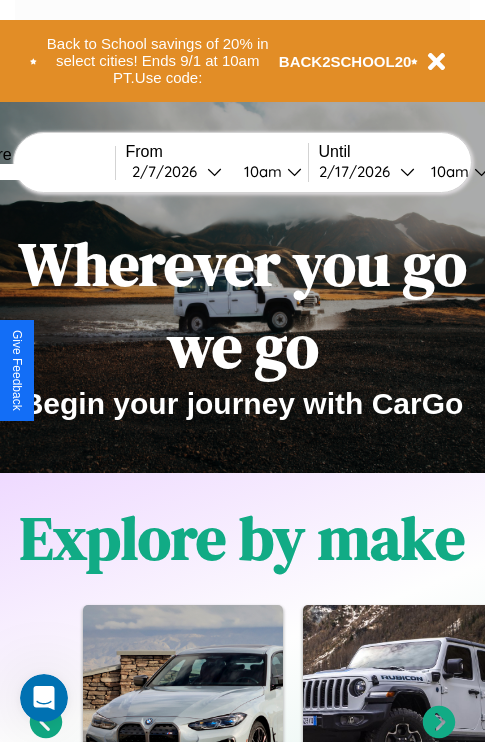 scroll, scrollTop: 0, scrollLeft: 71, axis: horizontal 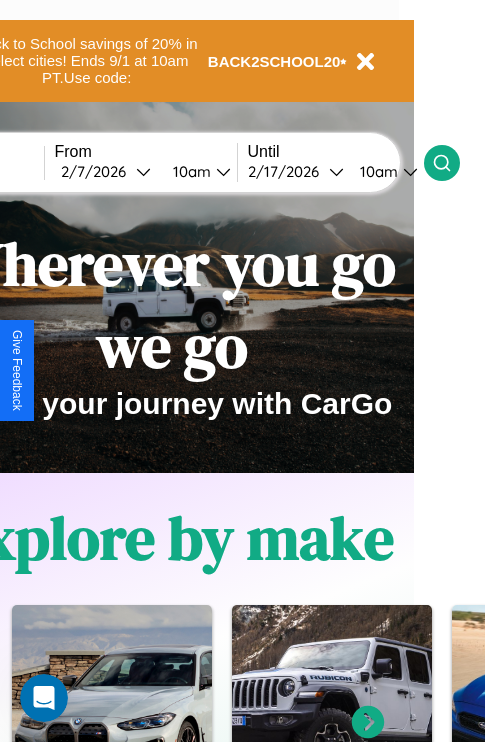 click 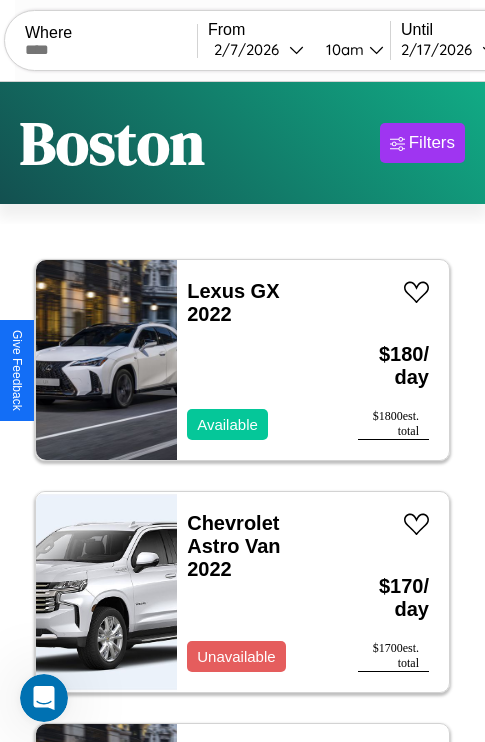scroll, scrollTop: 66, scrollLeft: 0, axis: vertical 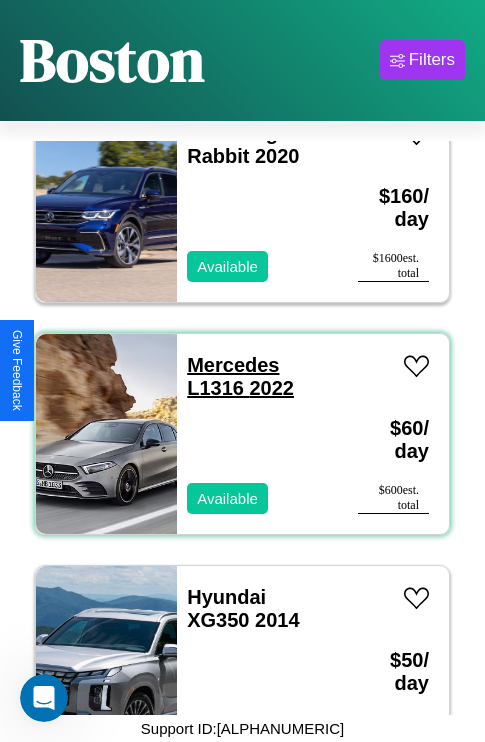 click on "Mercedes   L1316   2022" at bounding box center (240, 376) 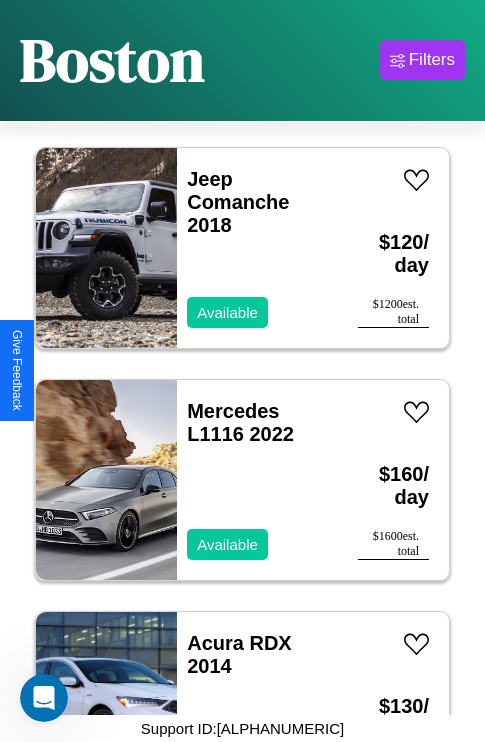 scroll, scrollTop: 9894, scrollLeft: 0, axis: vertical 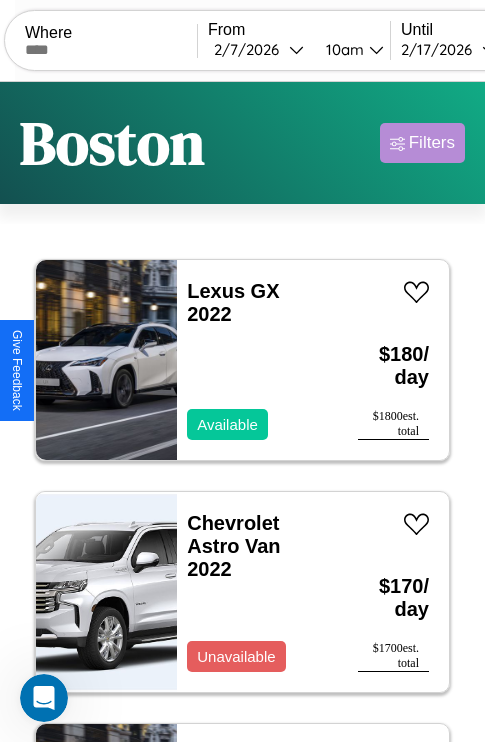 click on "Filters" at bounding box center (432, 143) 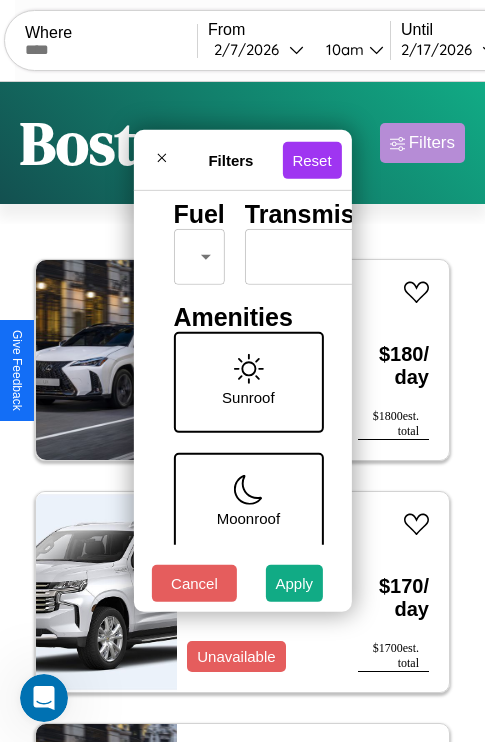 scroll, scrollTop: 288, scrollLeft: 0, axis: vertical 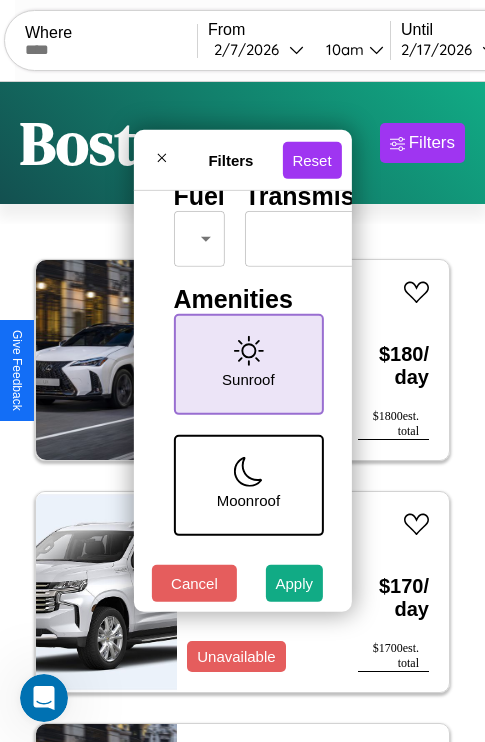 click 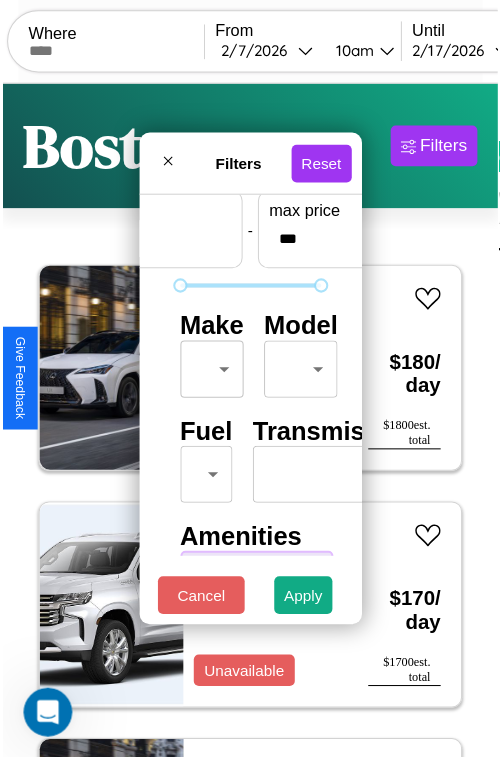 scroll, scrollTop: 59, scrollLeft: 0, axis: vertical 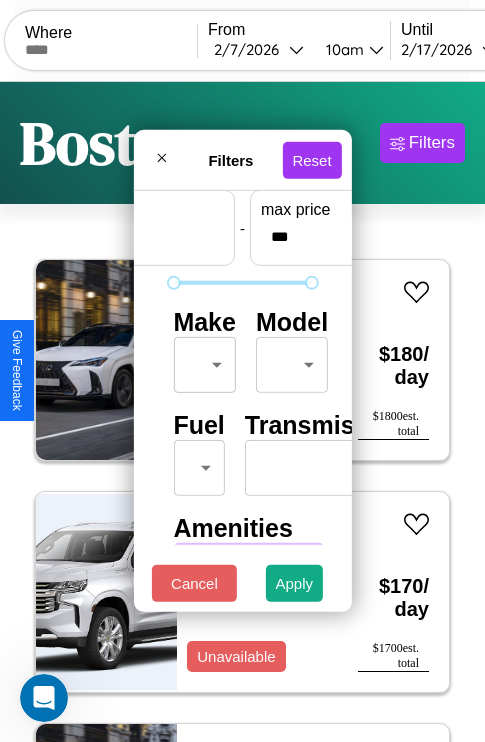 click on "CarGo Where From 2 / 7 / 2026 10am Until 2 / 17 / 2026 10am Become a Host Login Sign Up Boston Filters 45  cars in this area These cars can be picked up in this city. Lexus   GX   2022 Available $ 180  / day $ 1800  est. total Chevrolet   Astro Van   2022 Unavailable $ 170  / day $ 1700  est. total Lexus   TX   2024 Available $ 150  / day $ 1500  est. total Fiat   500   2014 Available $ 100  / day $ 1000  est. total Bentley   Arnage   2014 Available $ 110  / day $ 1100  est. total Alfa Romeo   Spider   2014 Available $ 40  / day $ 400  est. total Volvo   WHL   2019 Available $ 40  / day $ 400  est. total Dodge   Ram Wagon   2018 Available $ 200  / day $ 2000  est. total Jaguar   XE   2023 Available $ 170  / day $ 1700  est. total Maserati   MC20   2020 Available $ 150  / day $ 1500  est. total BMW   M4   2024 Unavailable $ 170  / day $ 1700  est. total Kia   Amanti   2014 Unavailable $ 170  / day $ 1700  est. total Fiat   124 Spider   2014 Available $ 150  / day $ 1500  est. total Ferrari   488 Pista   2018 $" at bounding box center [242, 412] 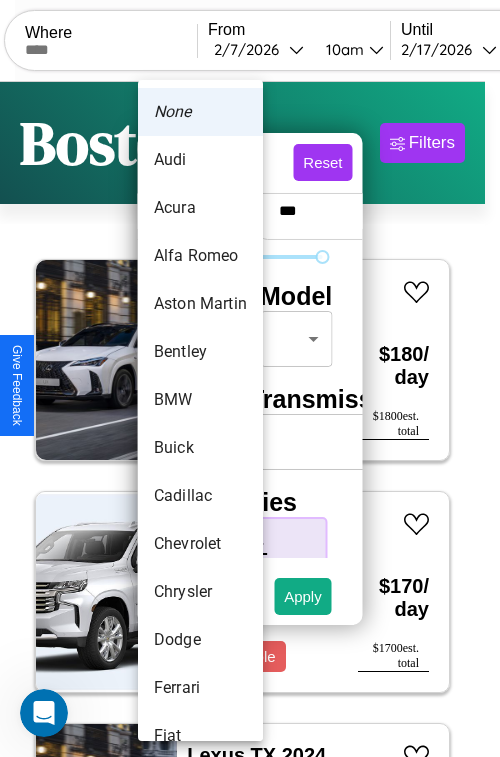scroll, scrollTop: 86, scrollLeft: 0, axis: vertical 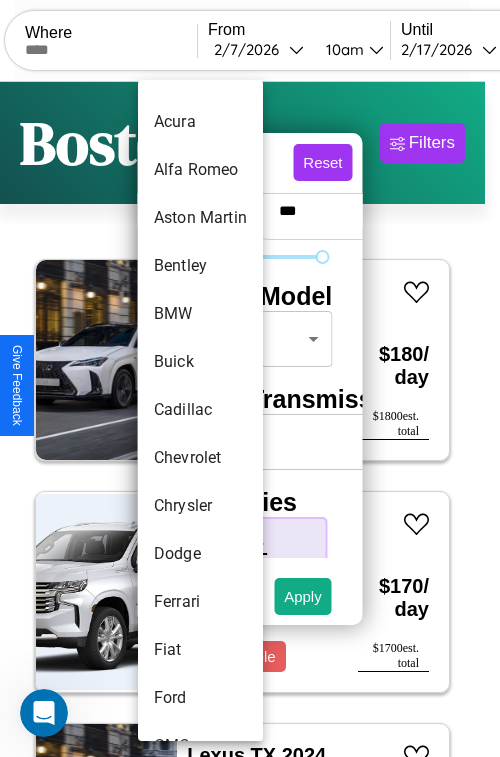 click on "Cadillac" at bounding box center (200, 410) 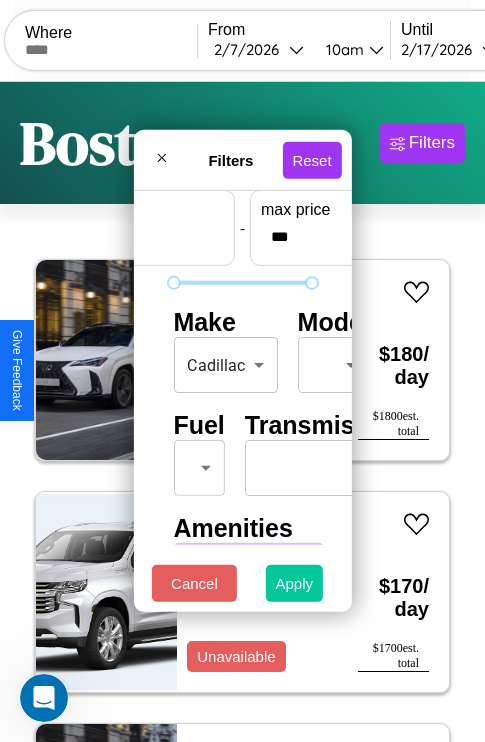 click on "Apply" at bounding box center [295, 583] 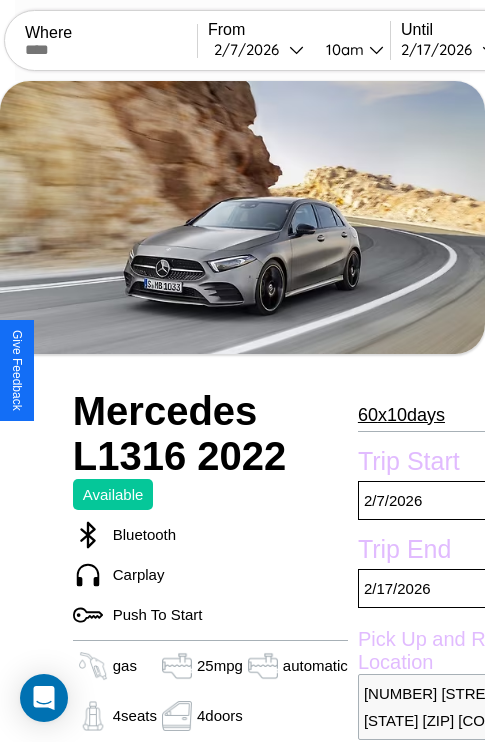 scroll, scrollTop: 44, scrollLeft: 0, axis: vertical 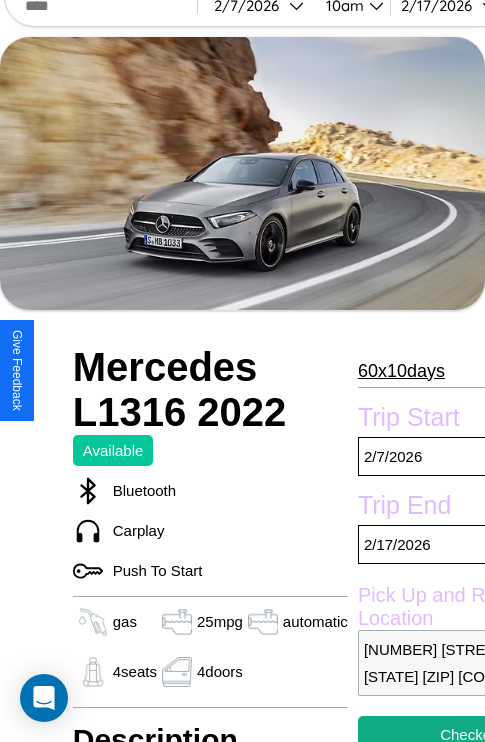click on "60  x  10  days" at bounding box center (401, 371) 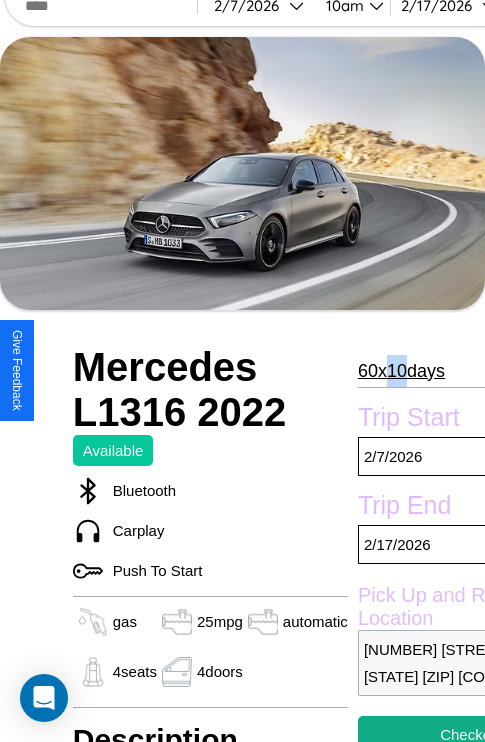 click on "60  x  10  days" at bounding box center [401, 371] 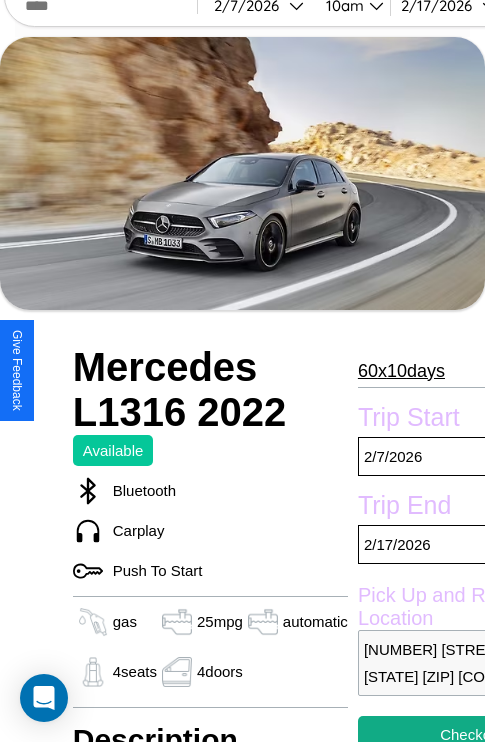 click on "60  x  10  days" at bounding box center [401, 371] 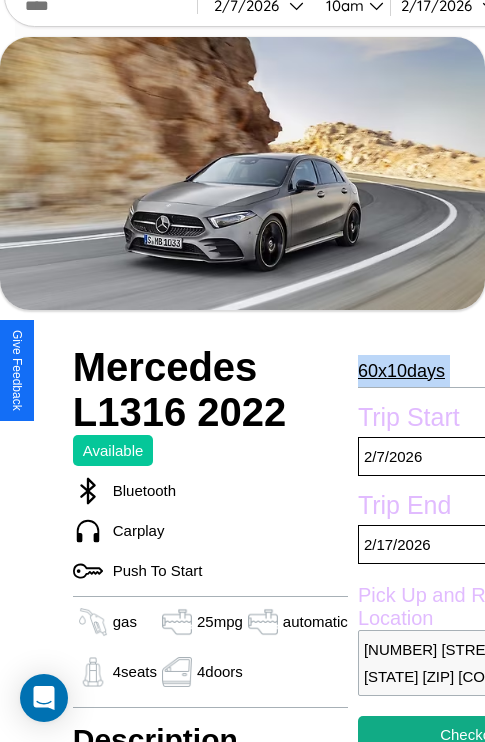 click on "60  x  10  days" at bounding box center [401, 371] 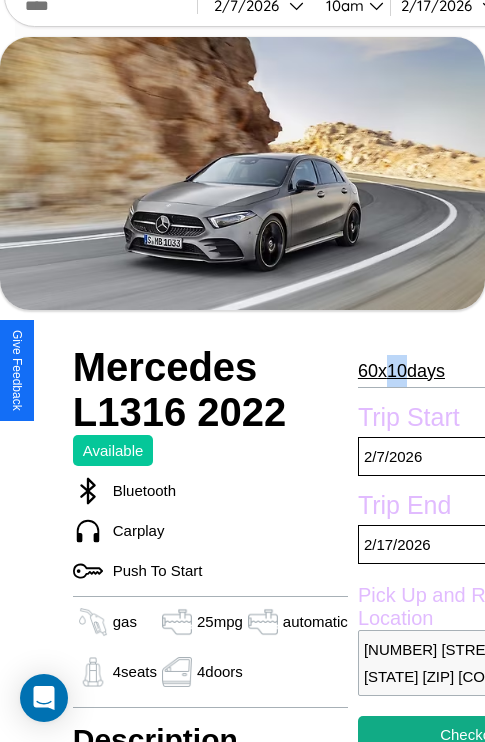 click on "60  x  10  days" at bounding box center [401, 371] 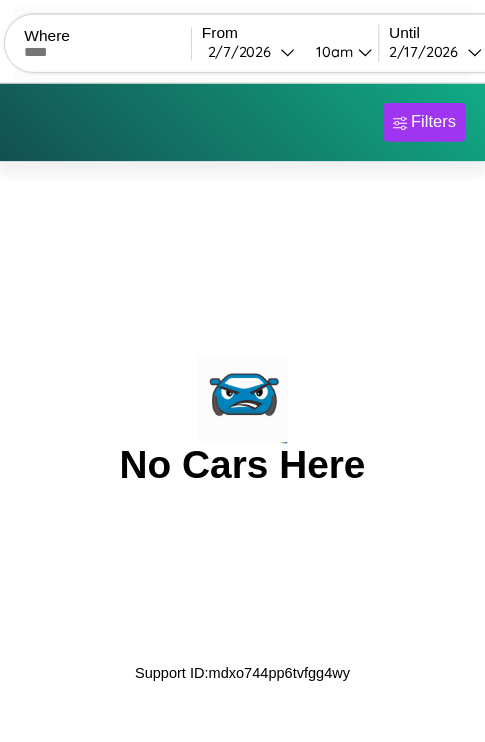 scroll, scrollTop: 0, scrollLeft: 0, axis: both 